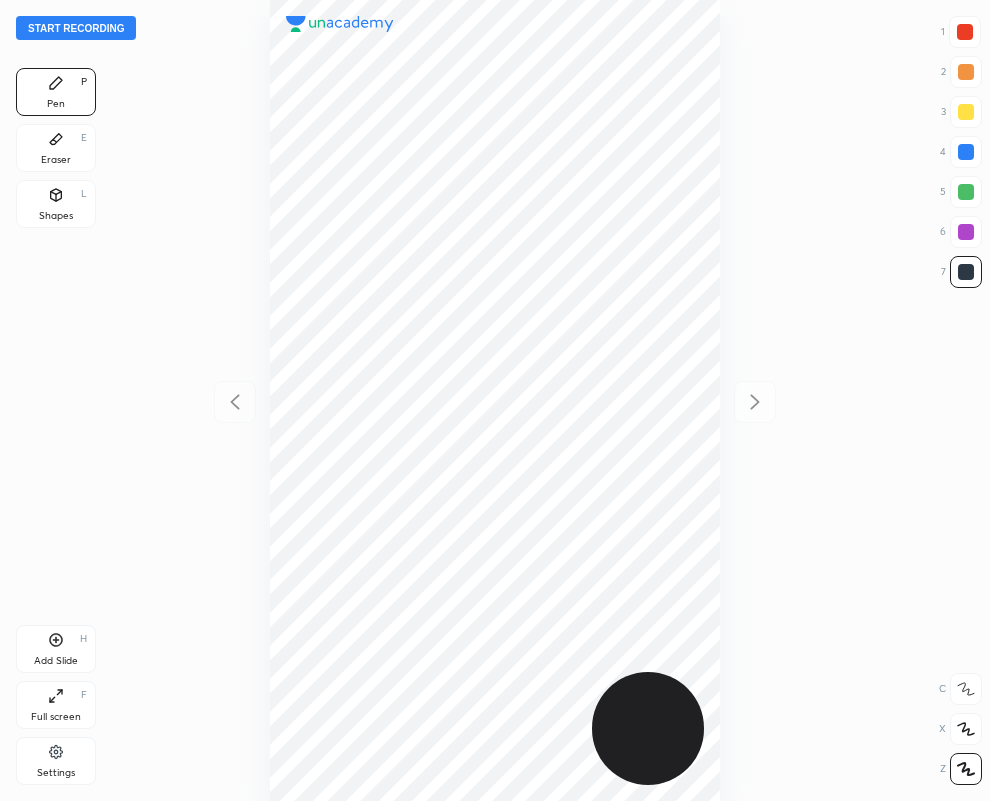 scroll, scrollTop: 0, scrollLeft: 0, axis: both 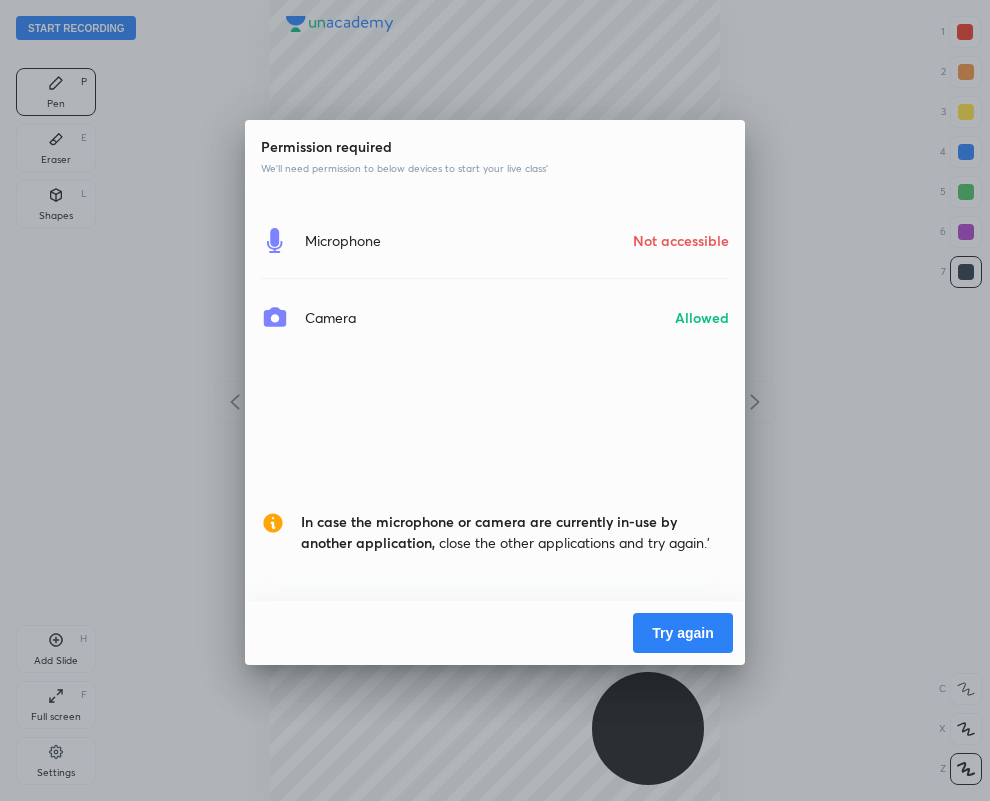 click on "Try again" at bounding box center [683, 633] 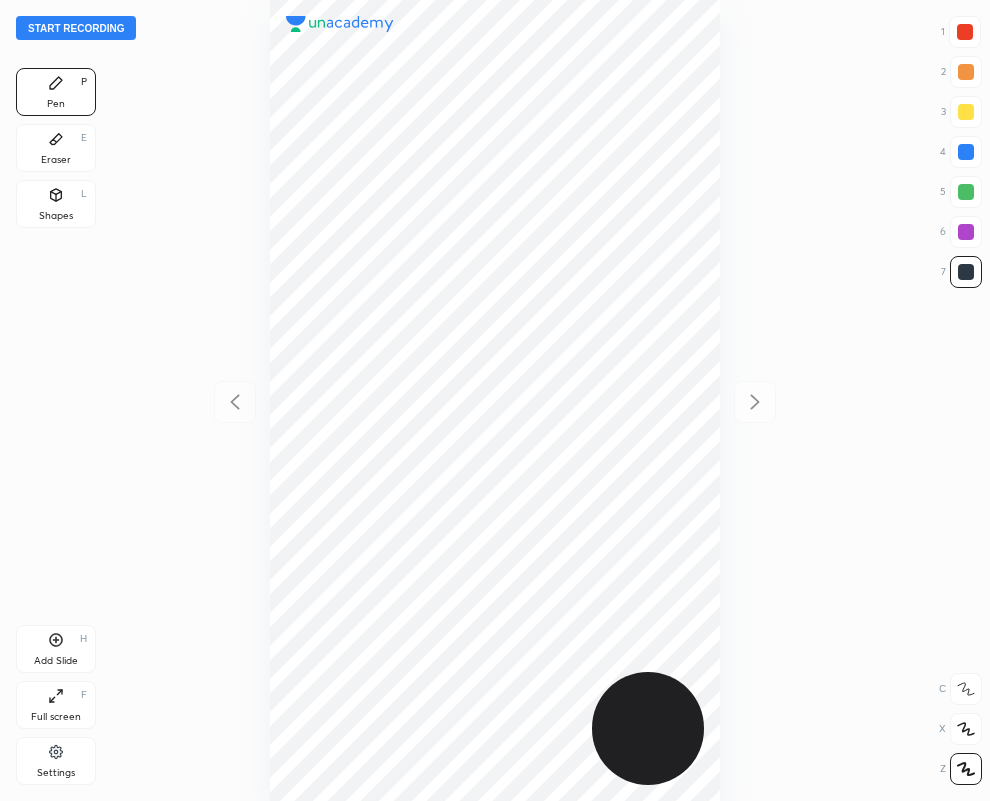 scroll, scrollTop: 0, scrollLeft: 0, axis: both 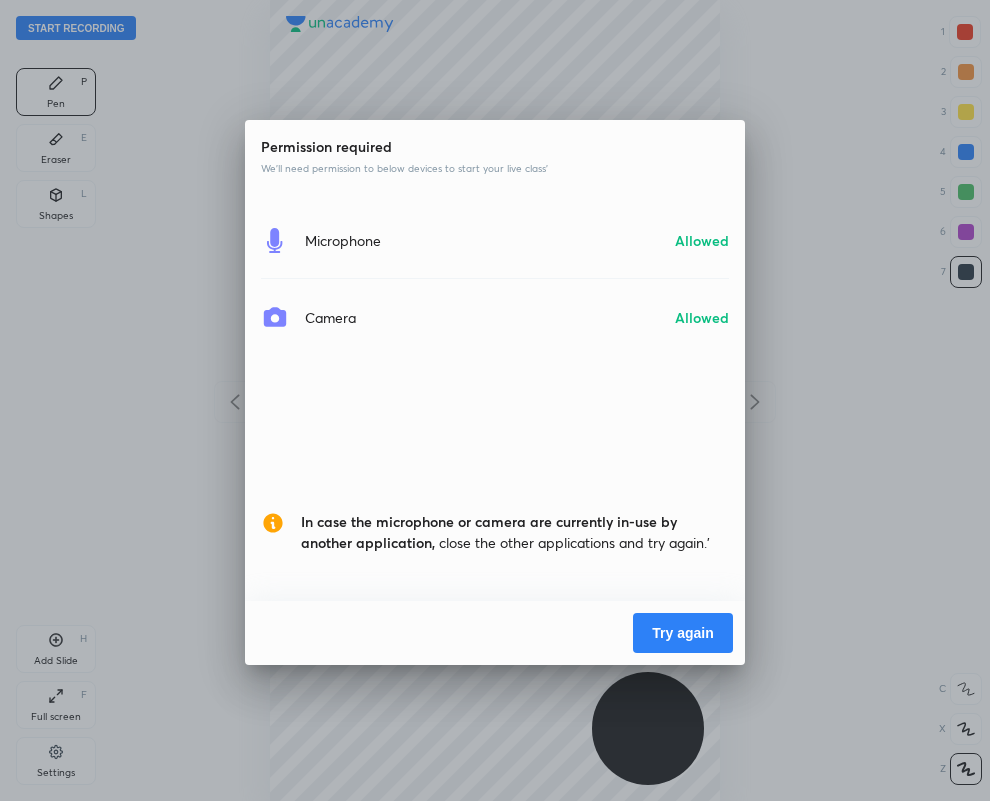 click on "Try again" at bounding box center [683, 633] 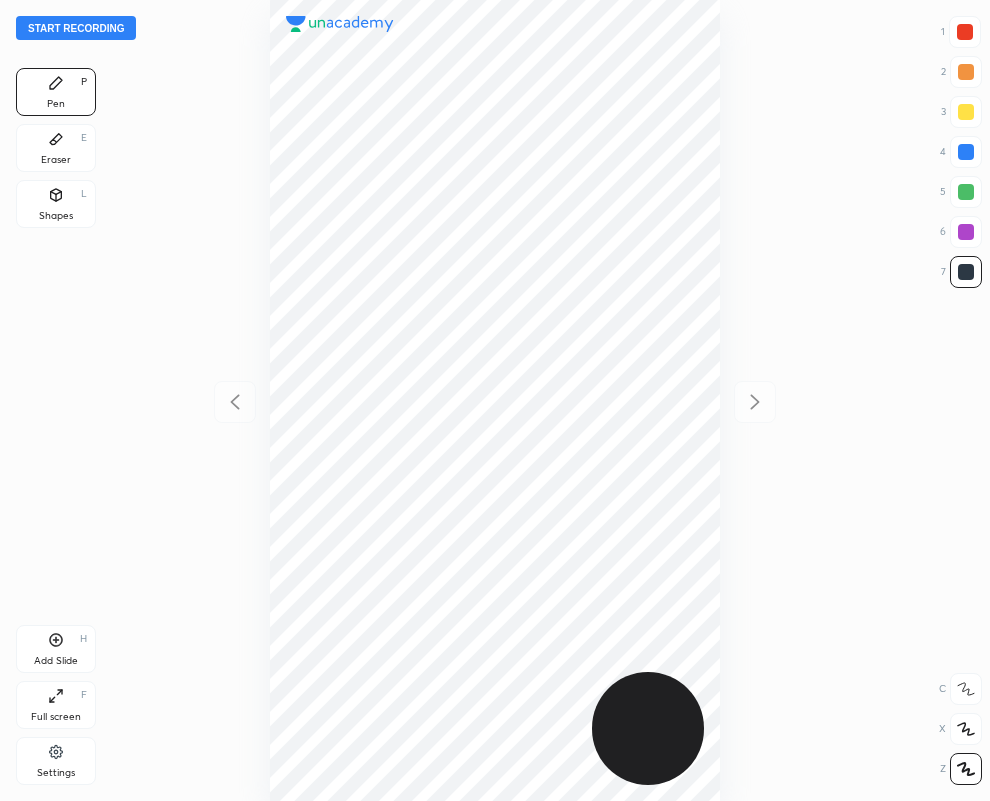 scroll, scrollTop: 0, scrollLeft: 0, axis: both 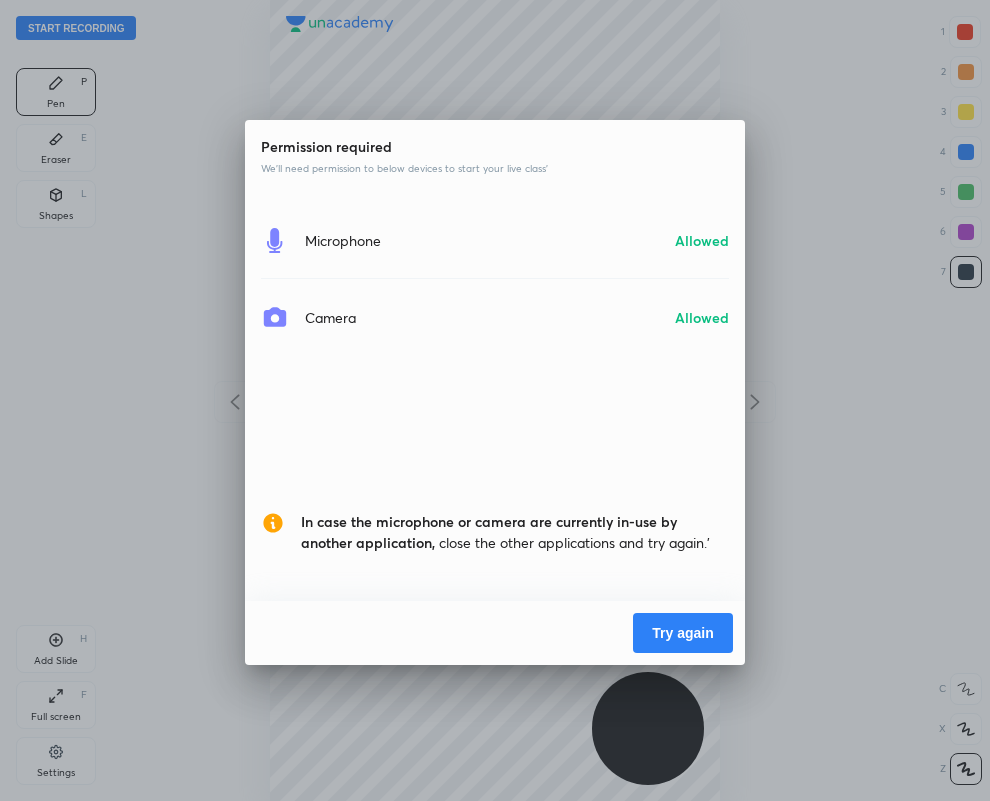 click on "Try again" at bounding box center (683, 633) 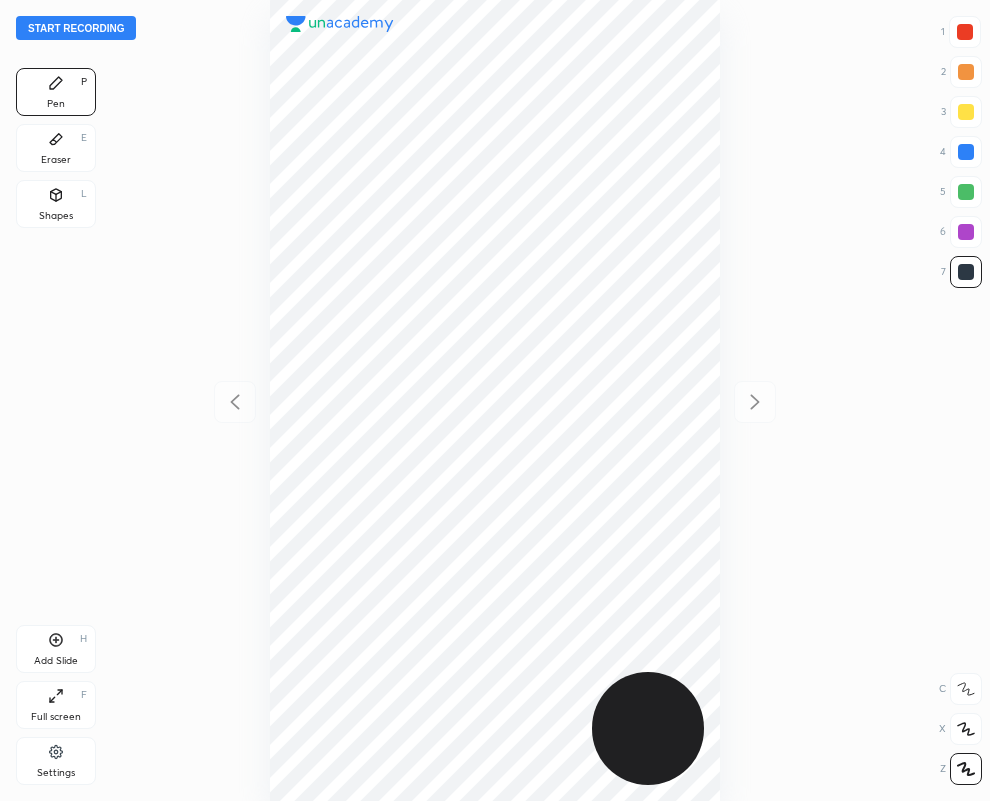scroll, scrollTop: 0, scrollLeft: 0, axis: both 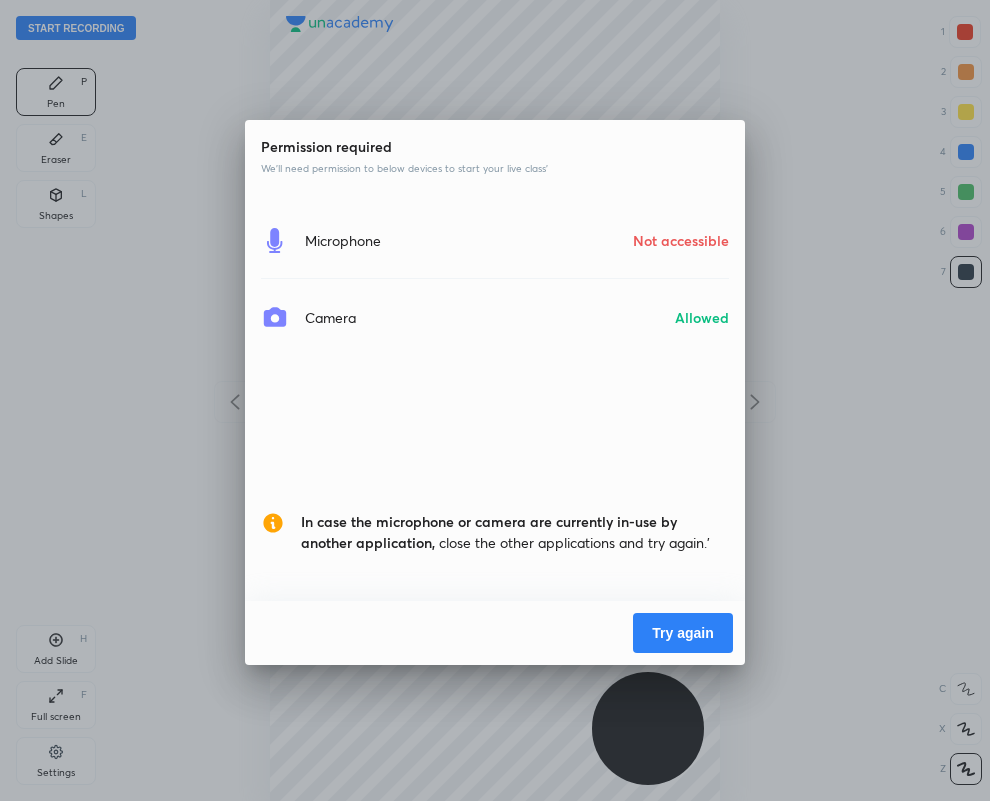 click on "Try again" at bounding box center (683, 633) 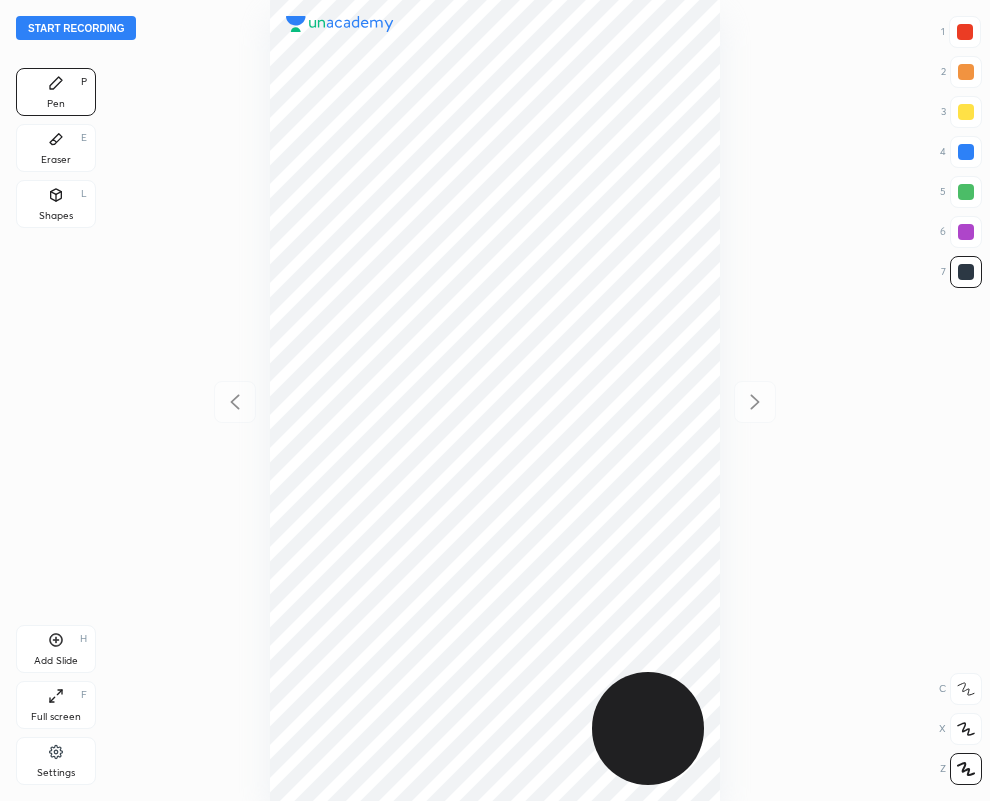scroll, scrollTop: 0, scrollLeft: 0, axis: both 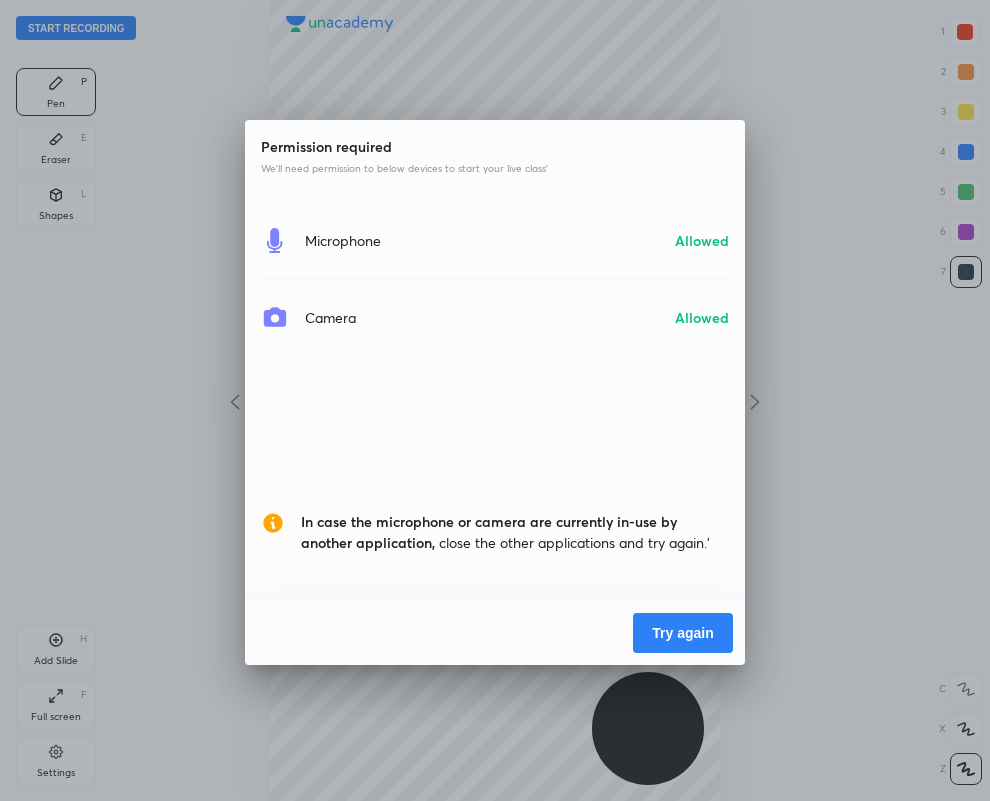 click on "Try again" at bounding box center (683, 633) 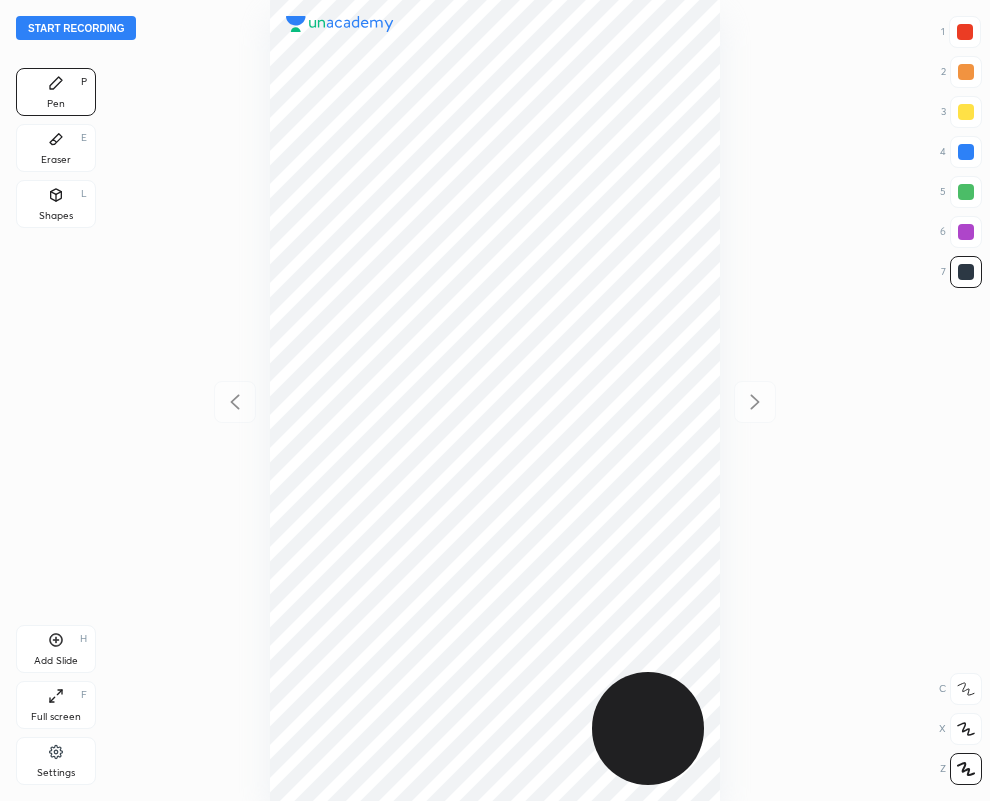 scroll, scrollTop: 0, scrollLeft: 0, axis: both 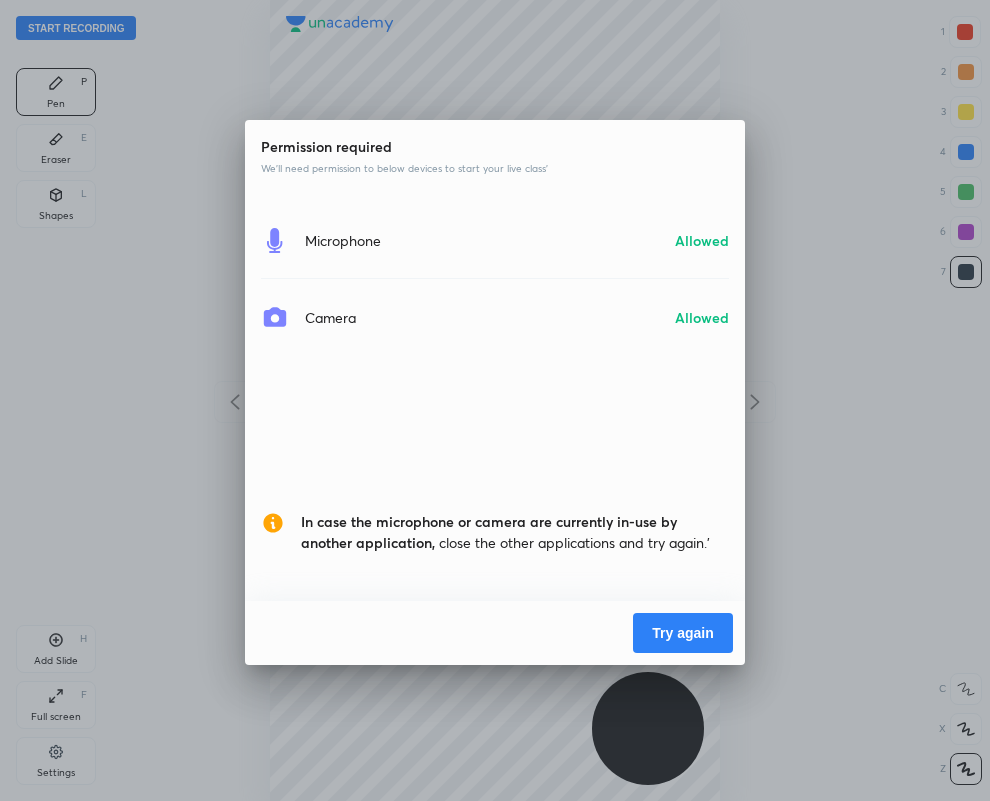 click on "Try again" at bounding box center [683, 633] 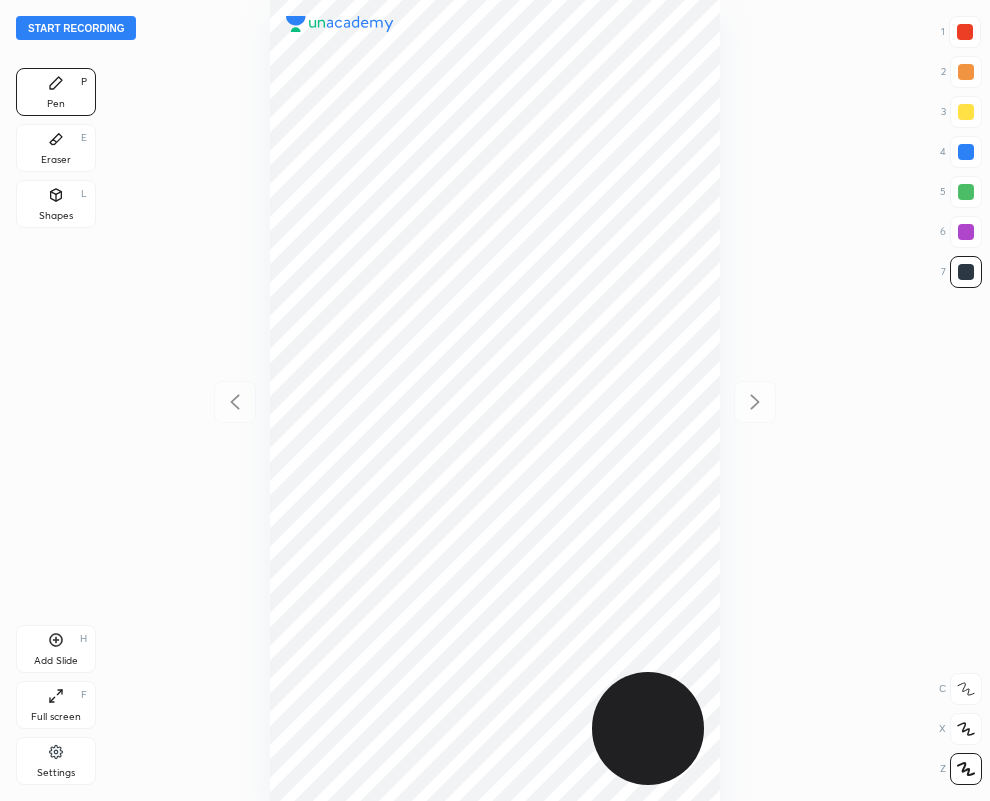 scroll, scrollTop: 0, scrollLeft: 0, axis: both 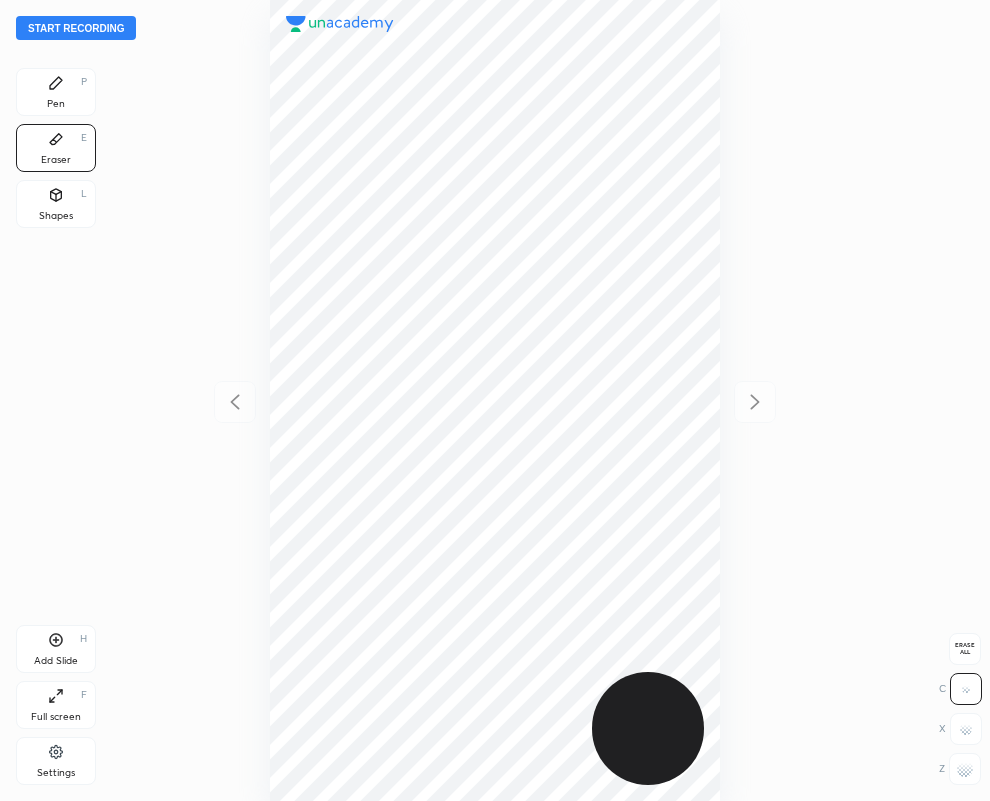 click at bounding box center (965, 769) 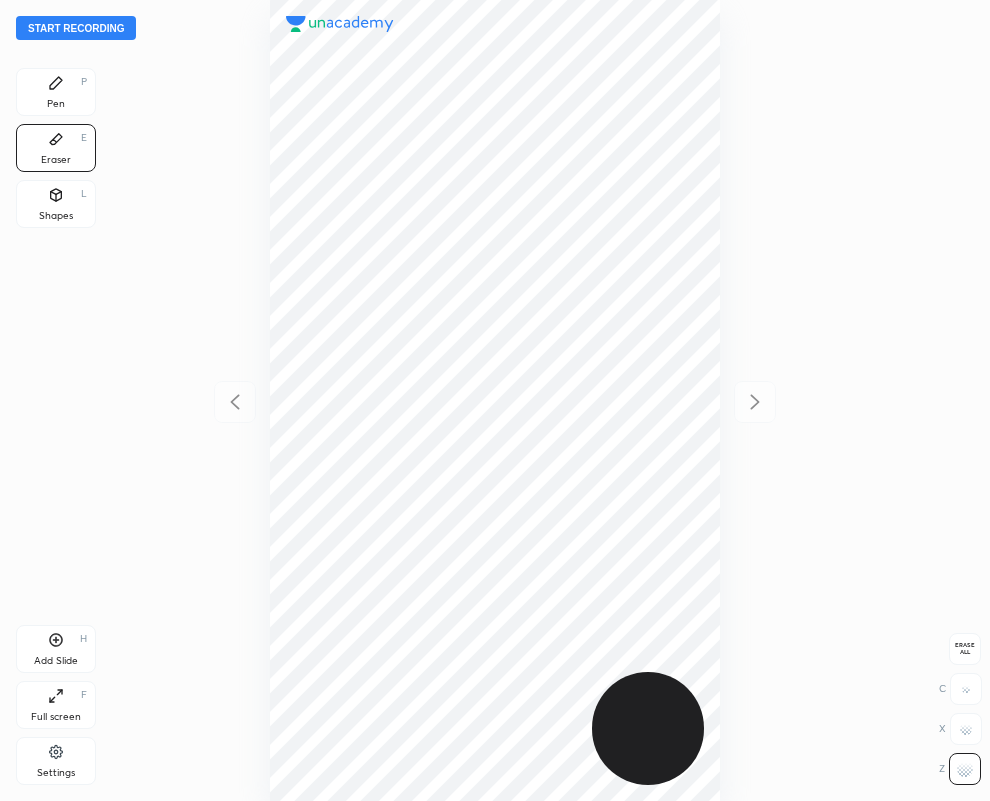 click on "Pen P" at bounding box center [56, 92] 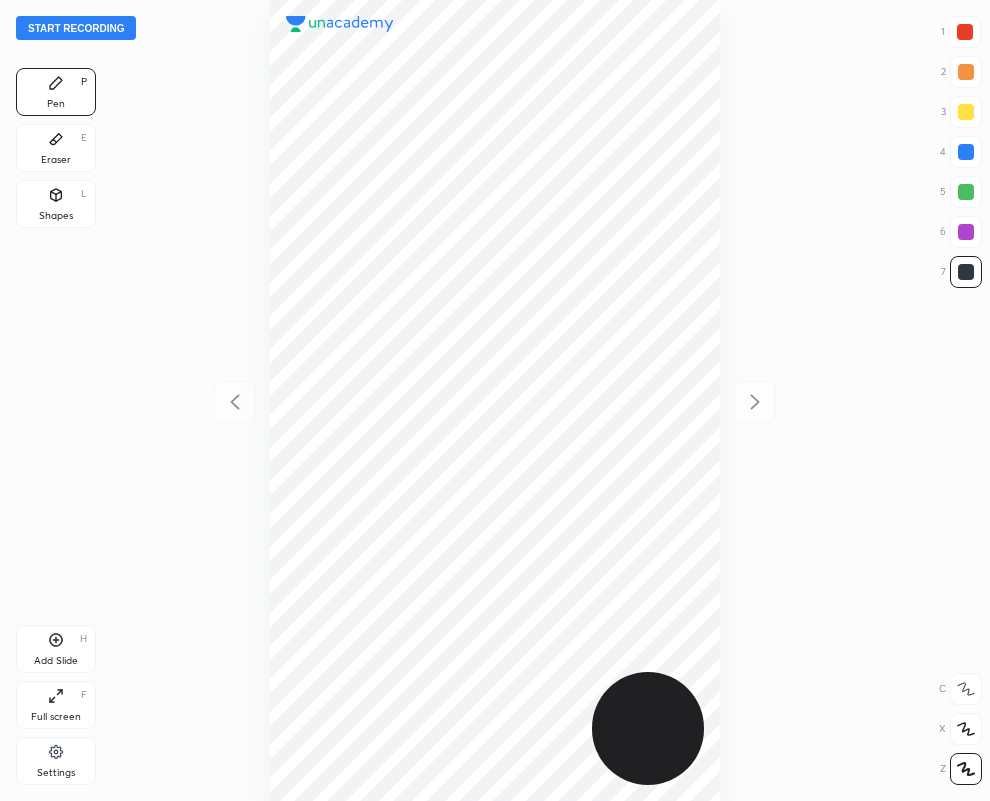 click at bounding box center [965, 32] 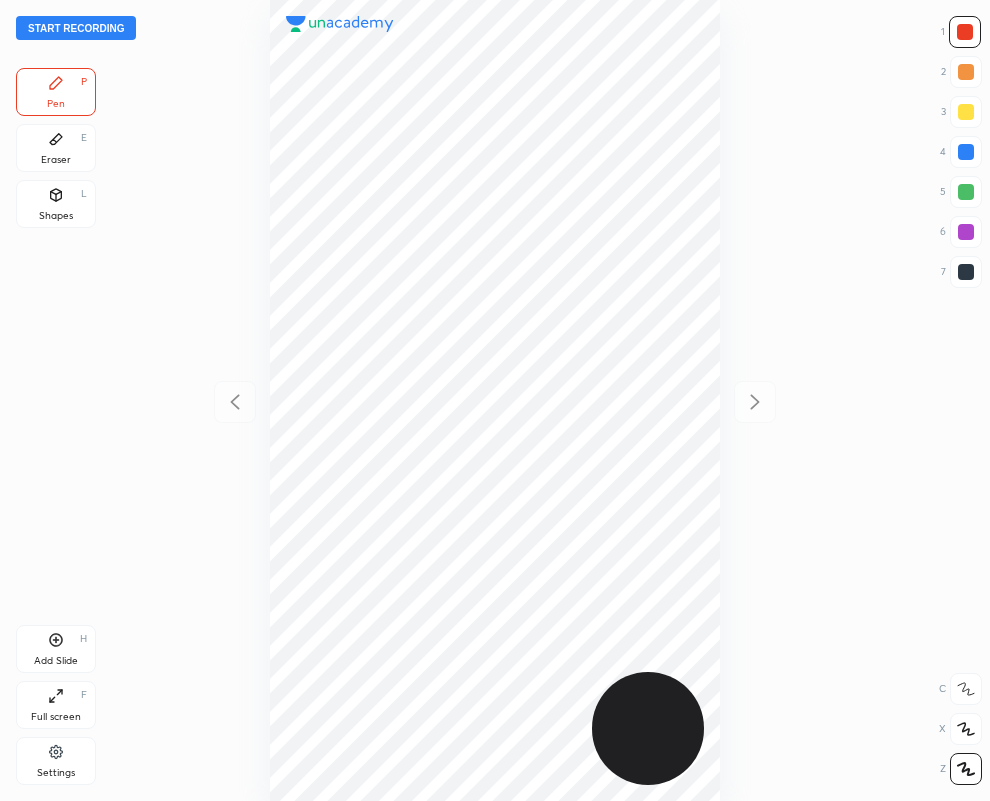 click at bounding box center (966, 272) 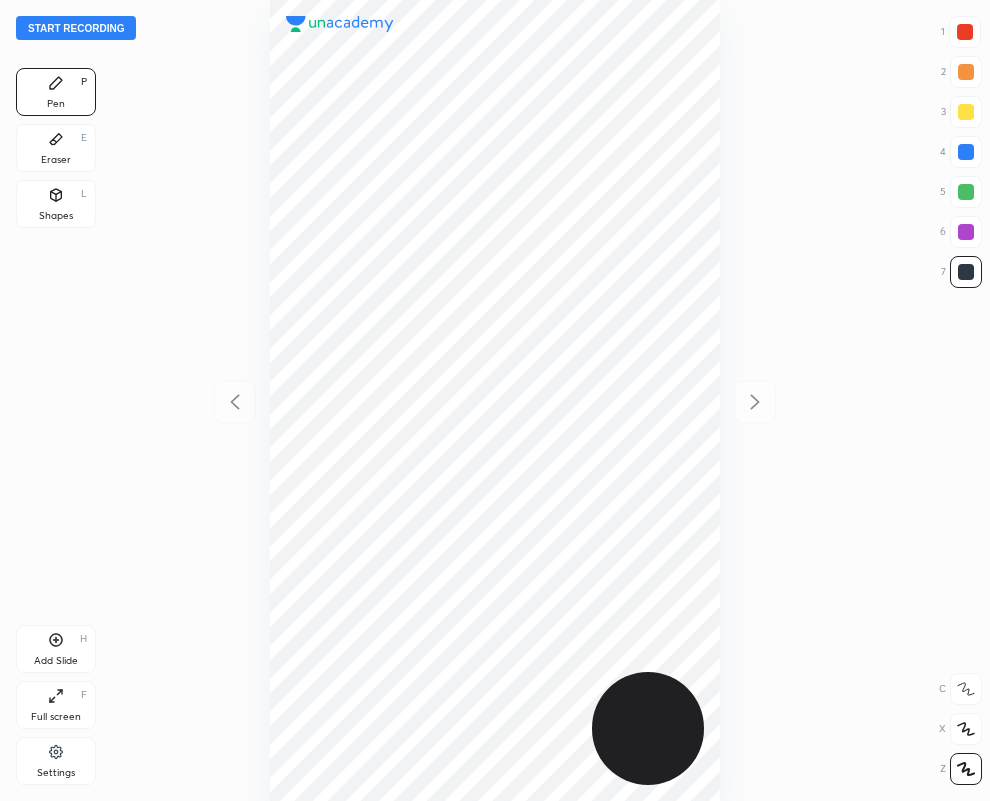 click on "Eraser E" at bounding box center (56, 148) 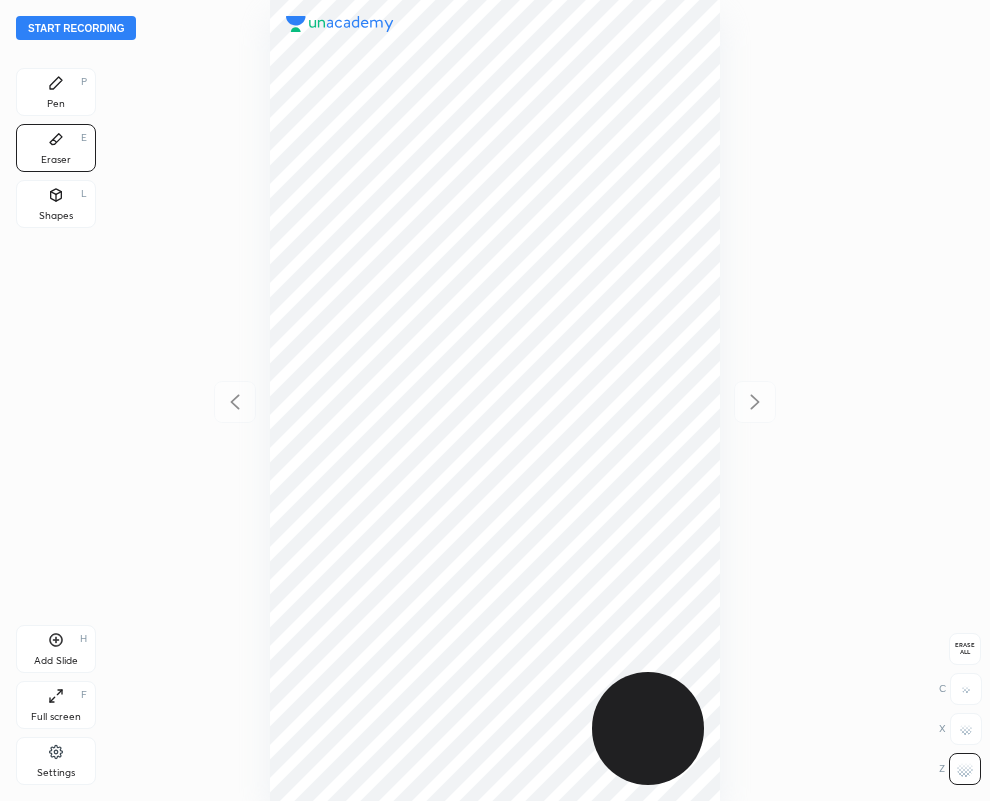 click 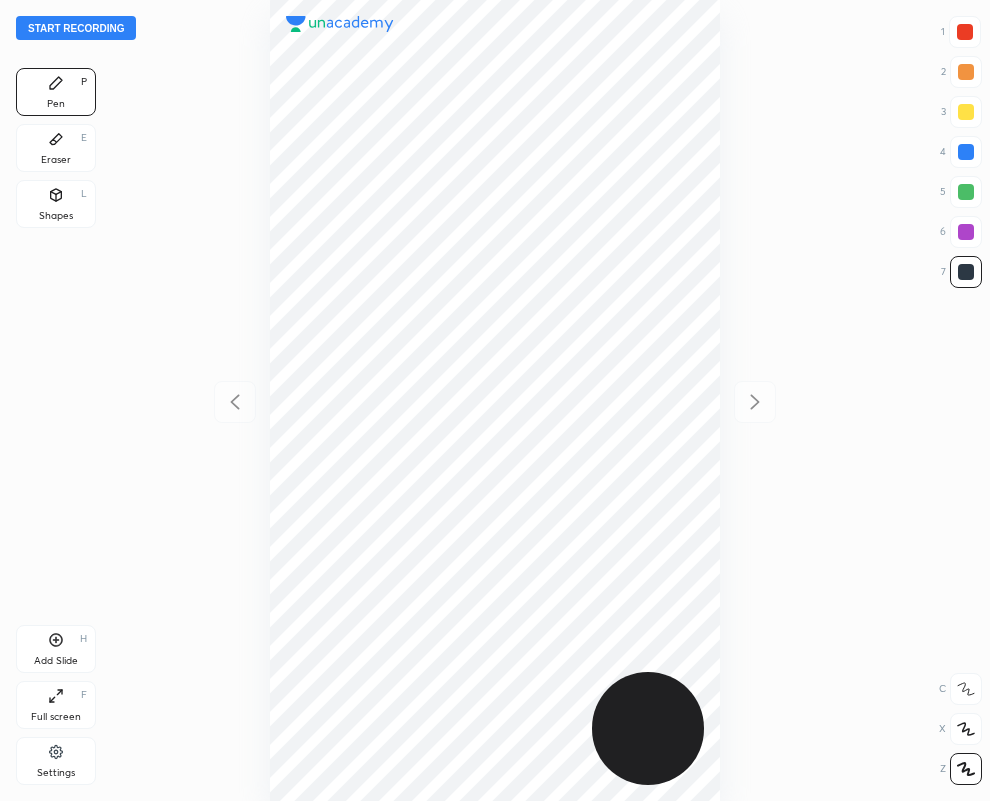 click on "Add Slide H" at bounding box center [56, 649] 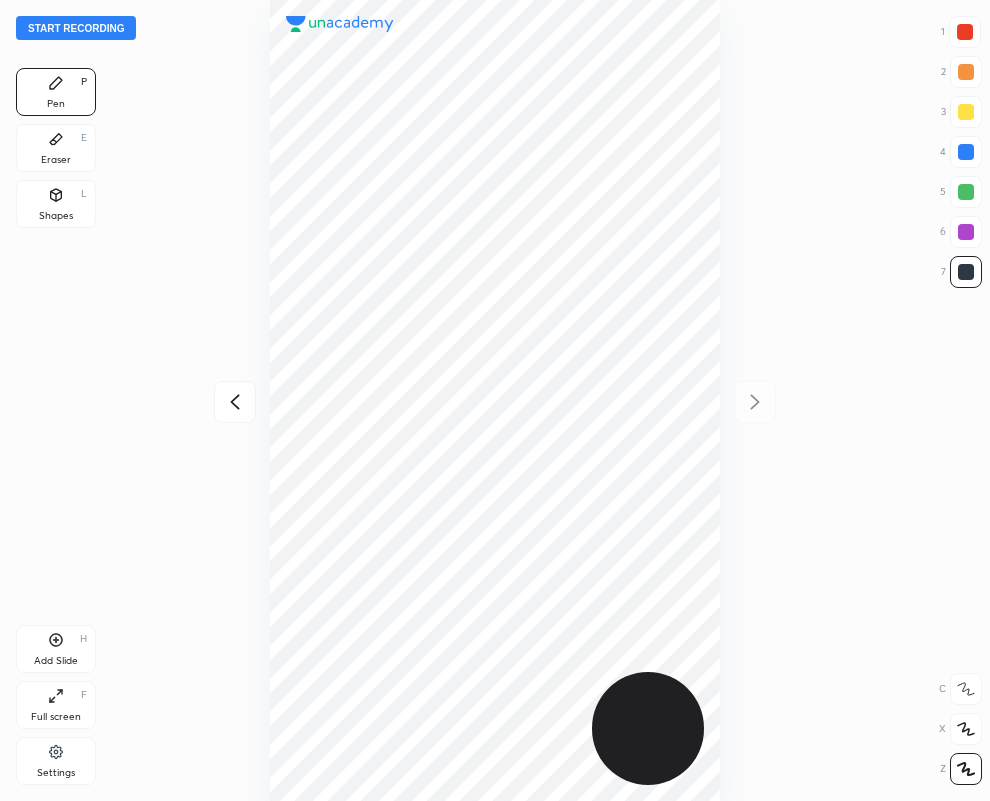 click 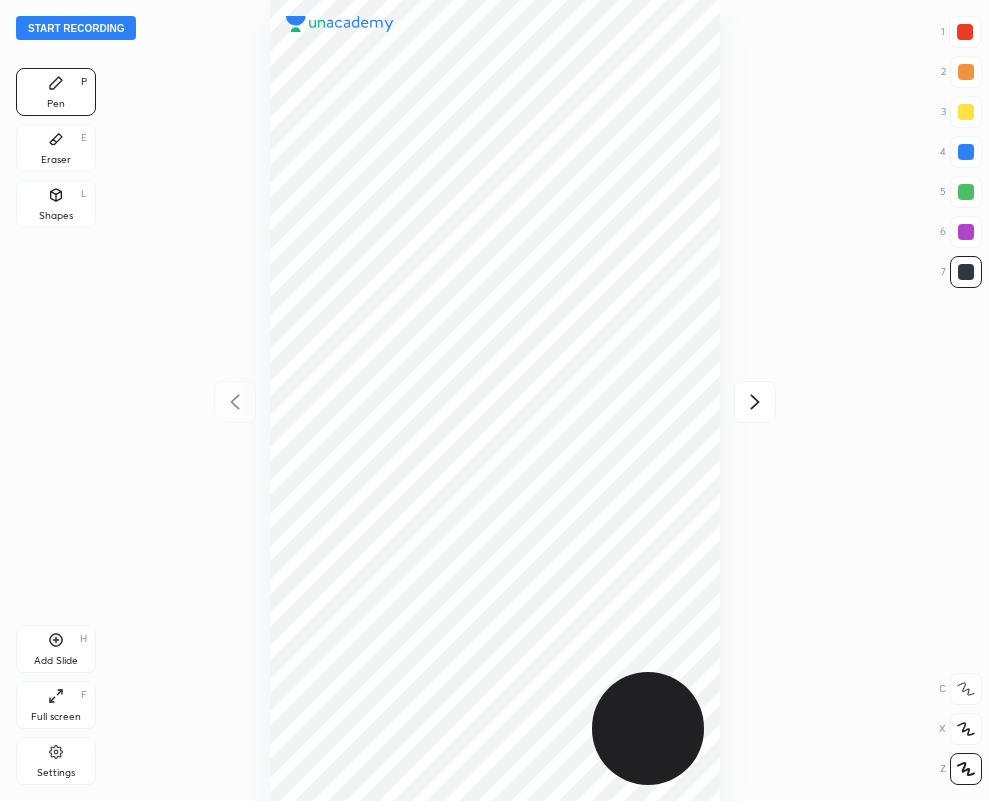 click 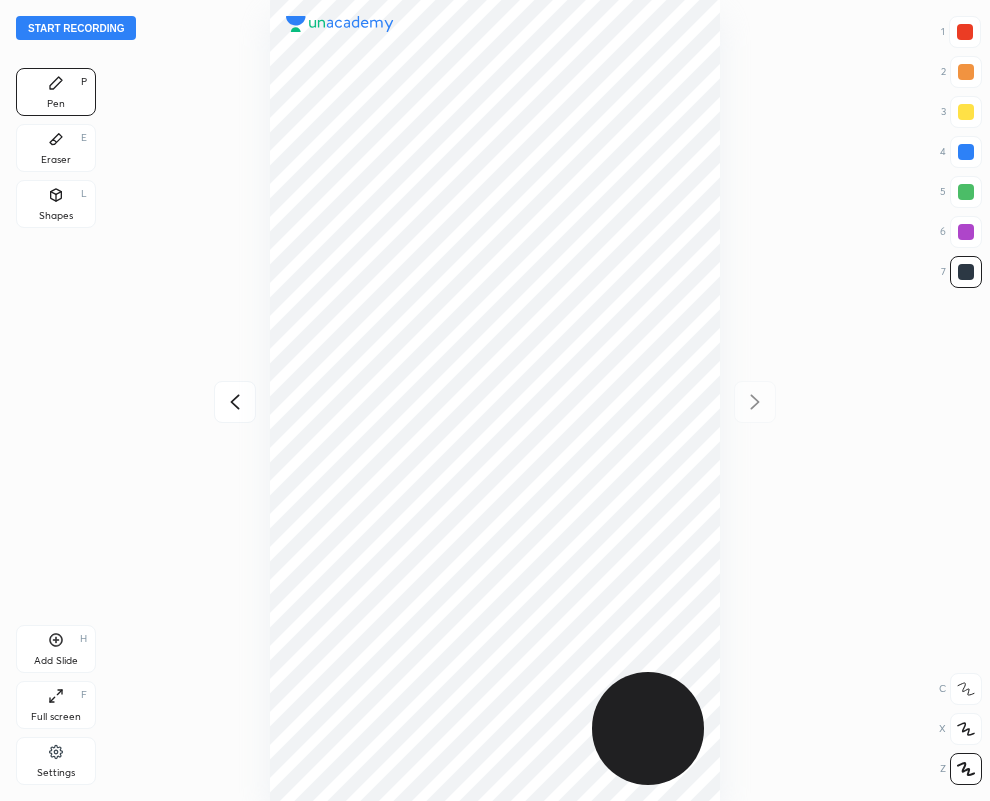 click 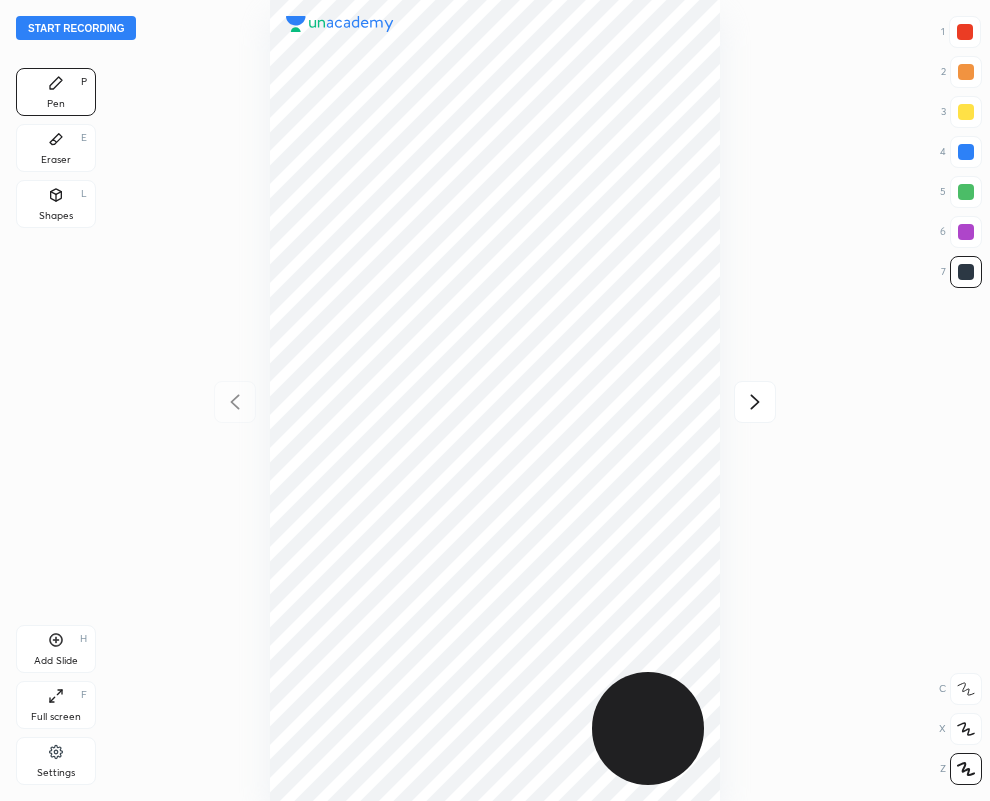 click 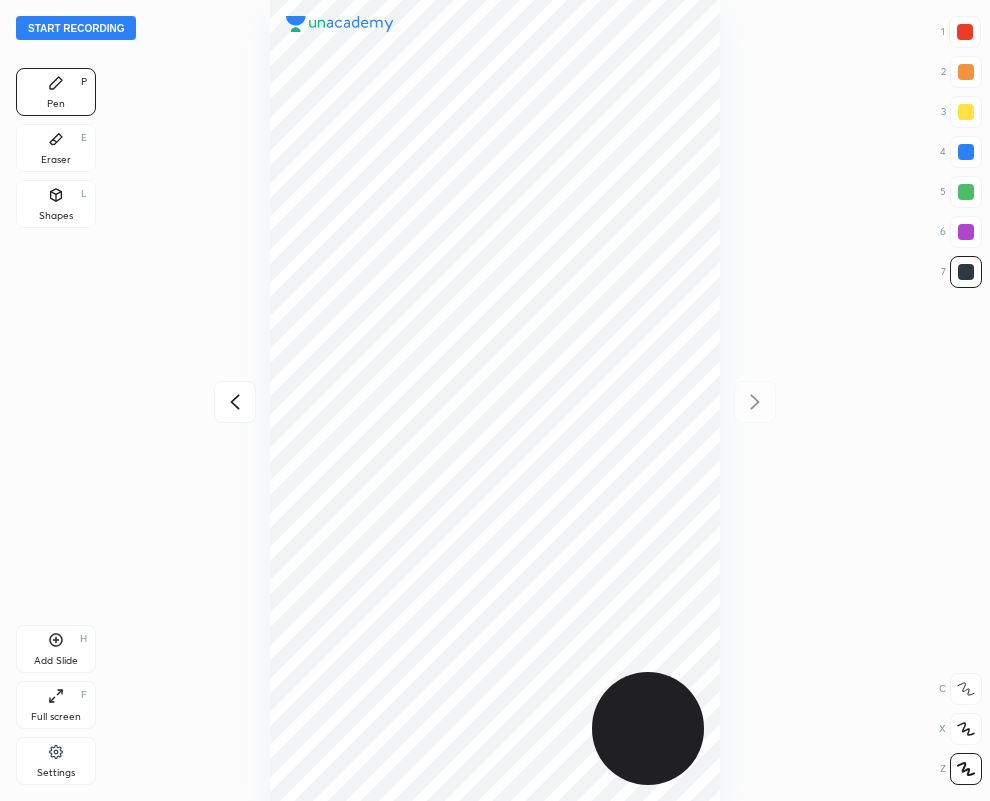 drag, startPoint x: 55, startPoint y: 145, endPoint x: 248, endPoint y: 248, distance: 218.76471 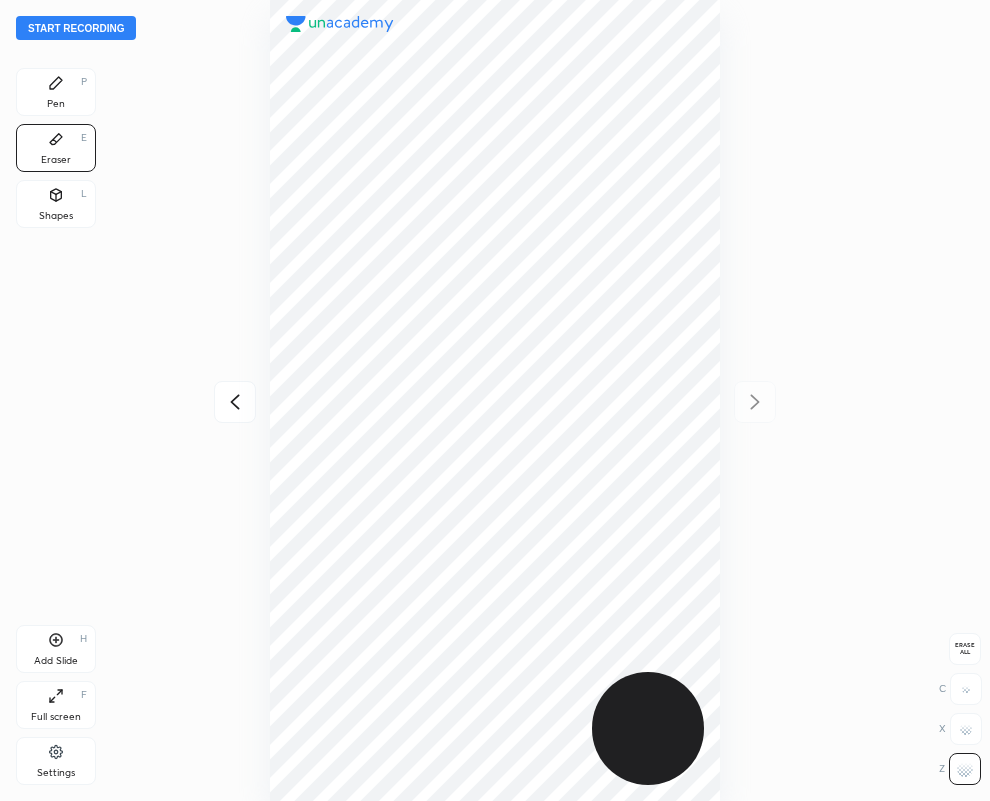 click on "Pen P" at bounding box center (56, 92) 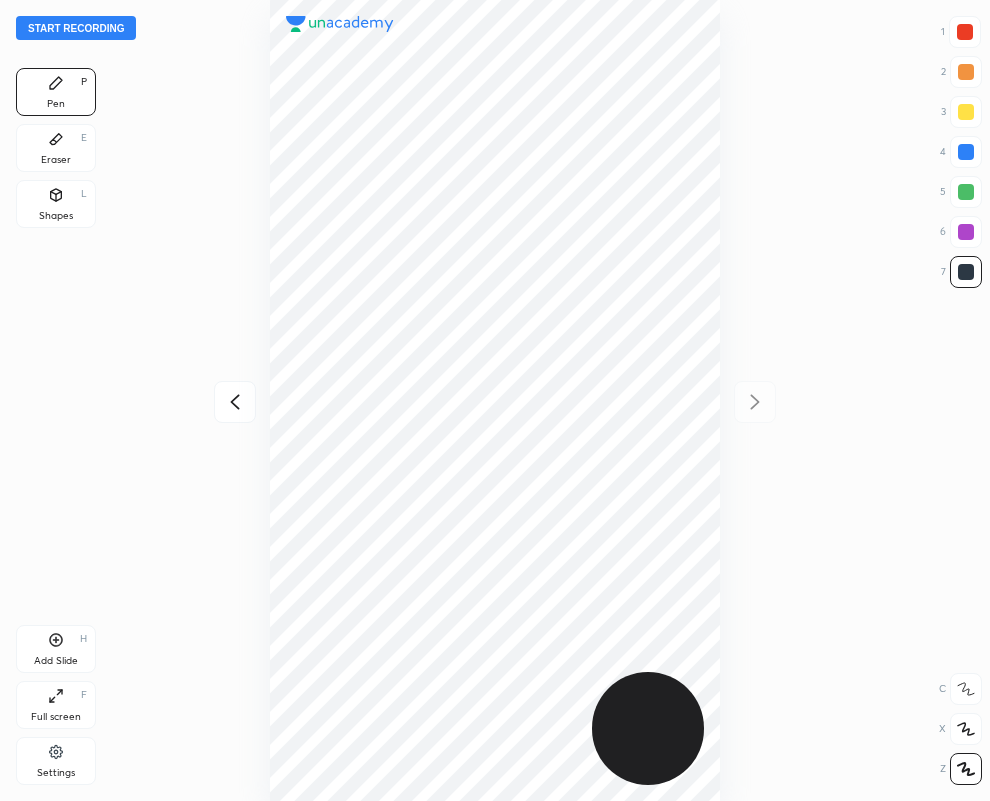 click 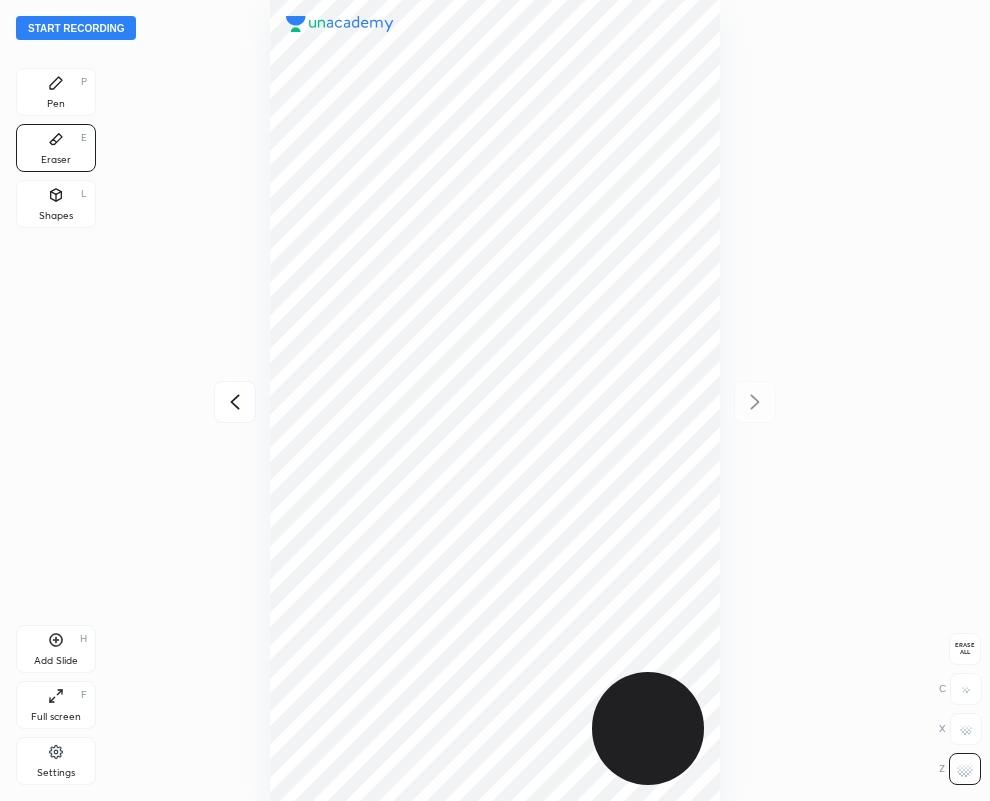 drag, startPoint x: 56, startPoint y: 90, endPoint x: 45, endPoint y: 90, distance: 11 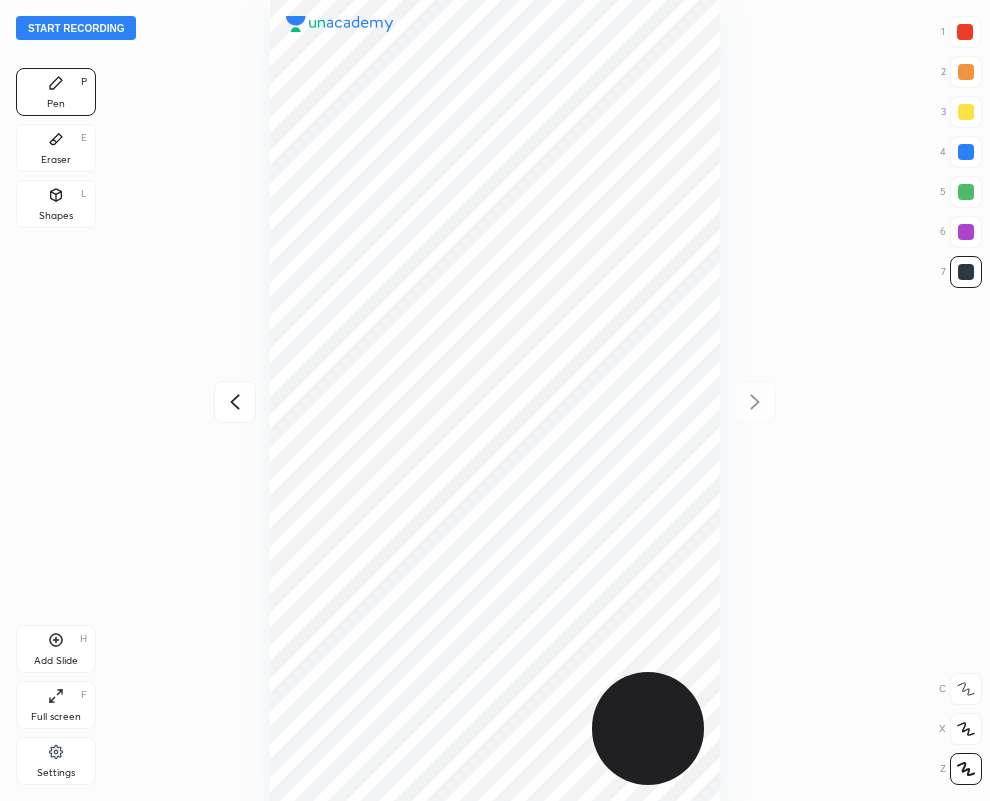 click at bounding box center [965, 32] 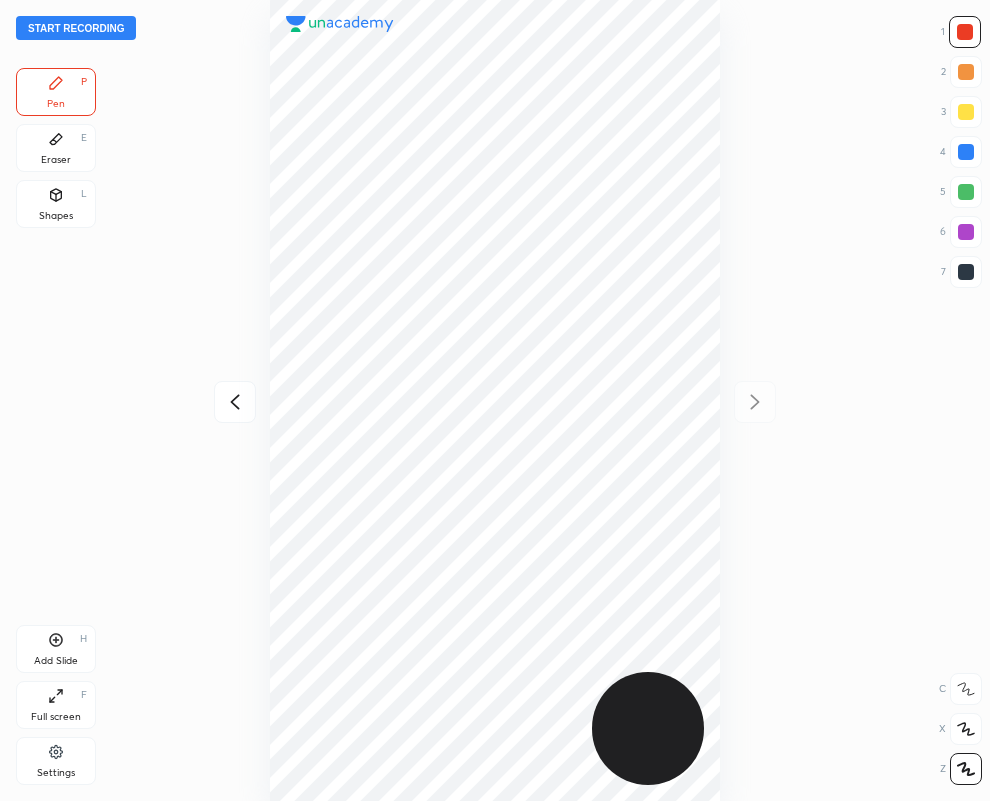 click at bounding box center [966, 232] 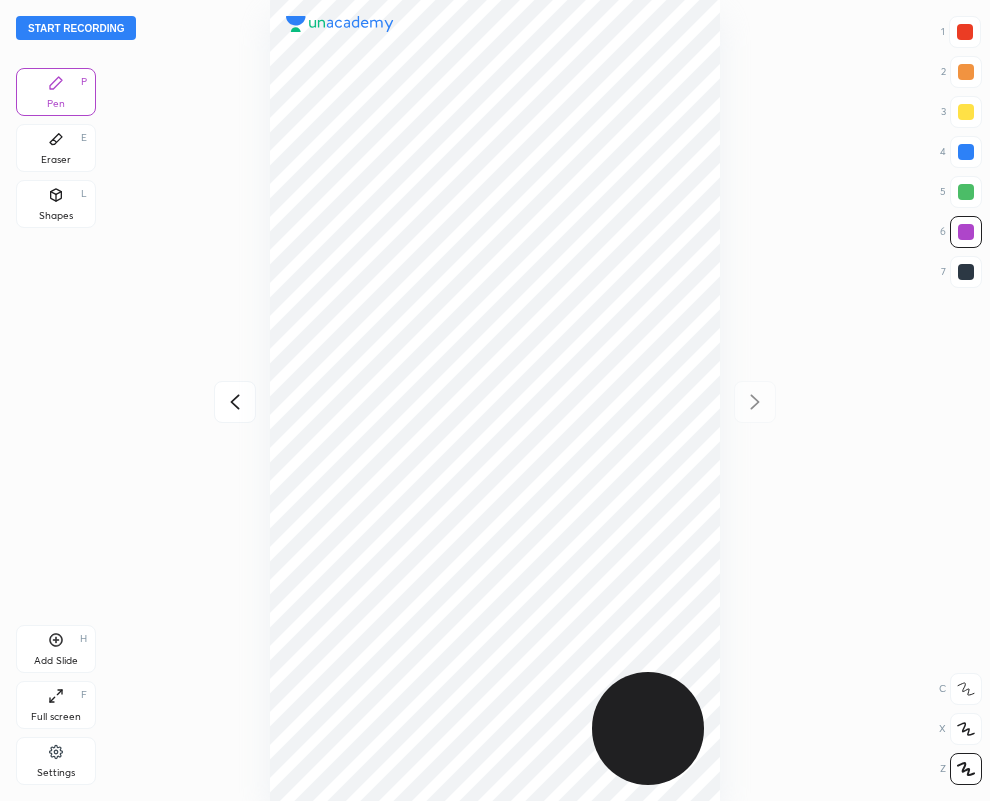 click 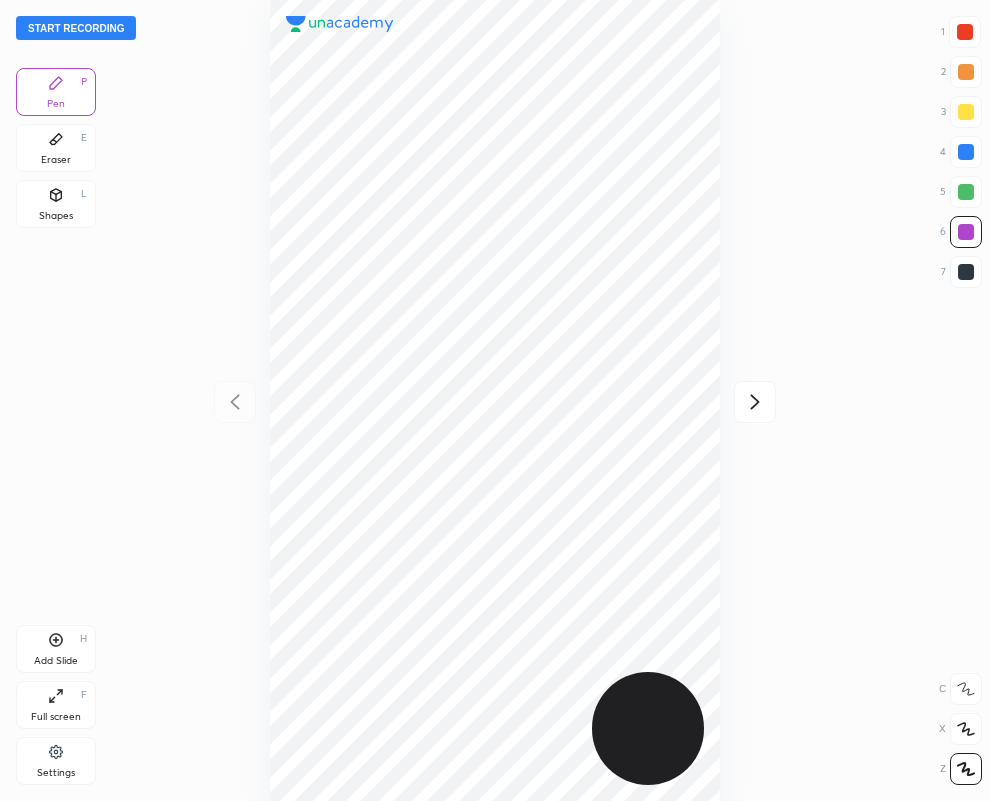 click on "Eraser" at bounding box center [56, 160] 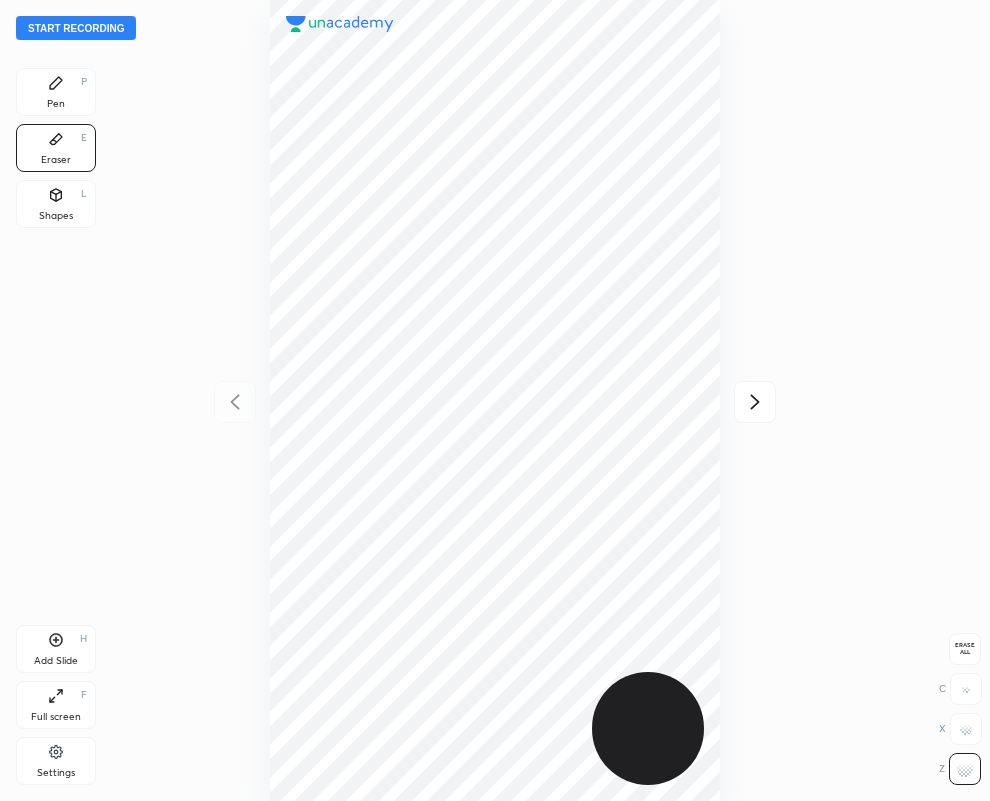 click on "Pen" at bounding box center (56, 104) 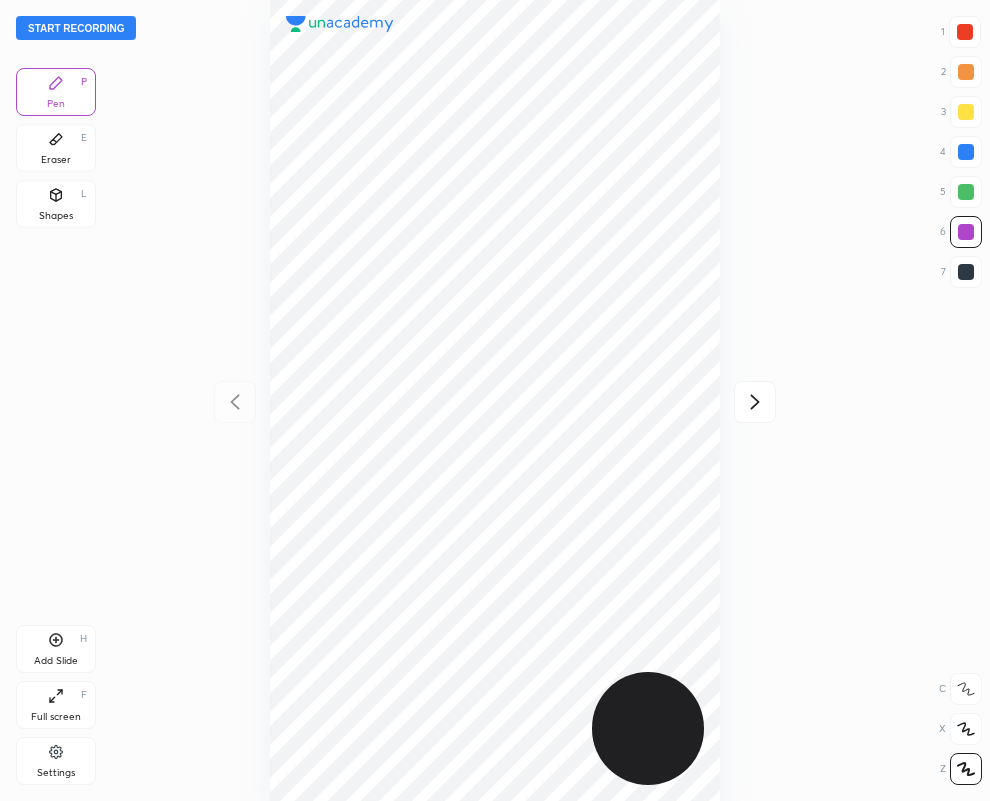 drag, startPoint x: 956, startPoint y: 273, endPoint x: 916, endPoint y: 283, distance: 41.231056 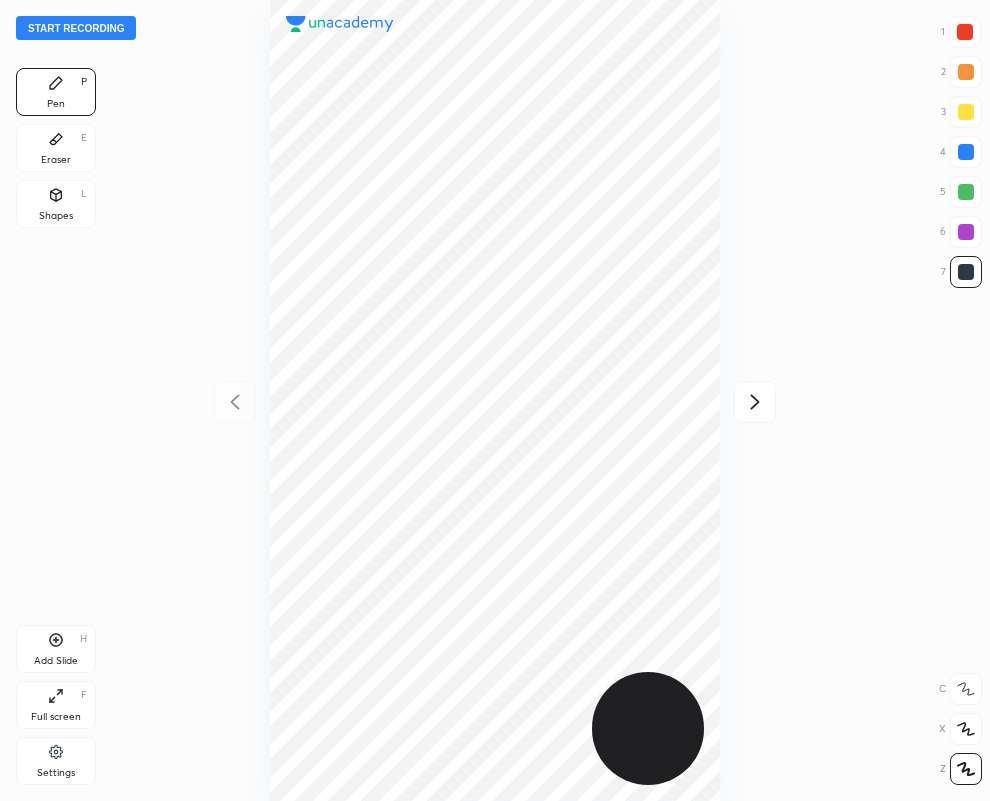 drag, startPoint x: 50, startPoint y: 150, endPoint x: 268, endPoint y: 471, distance: 388.02707 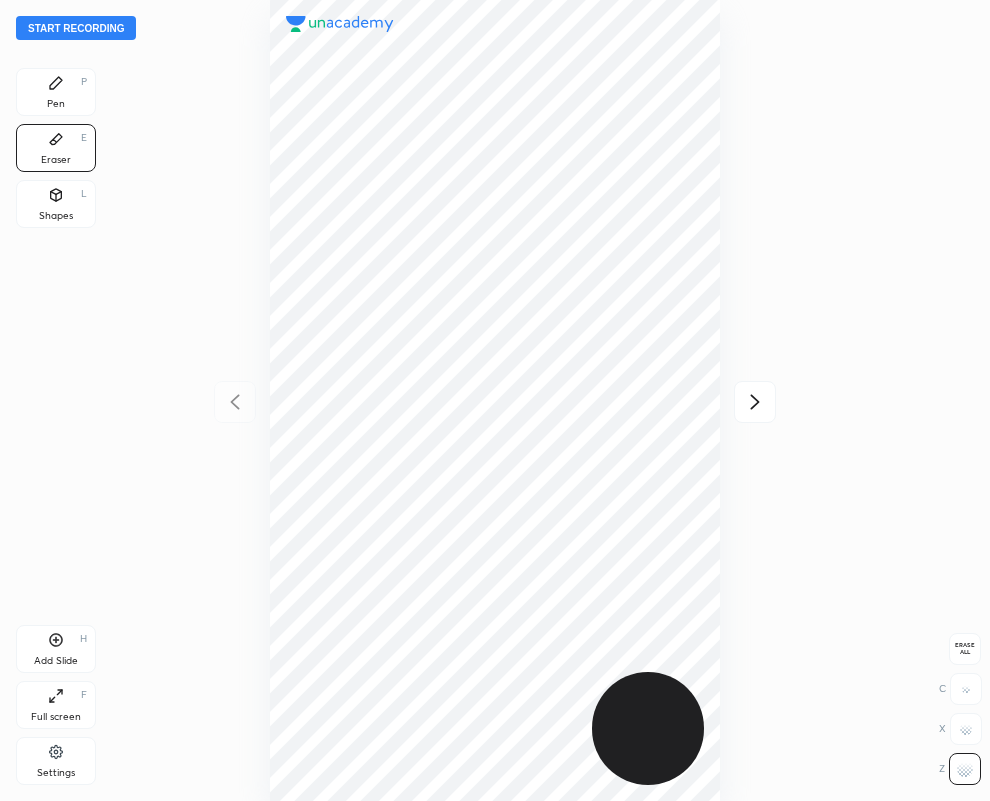click 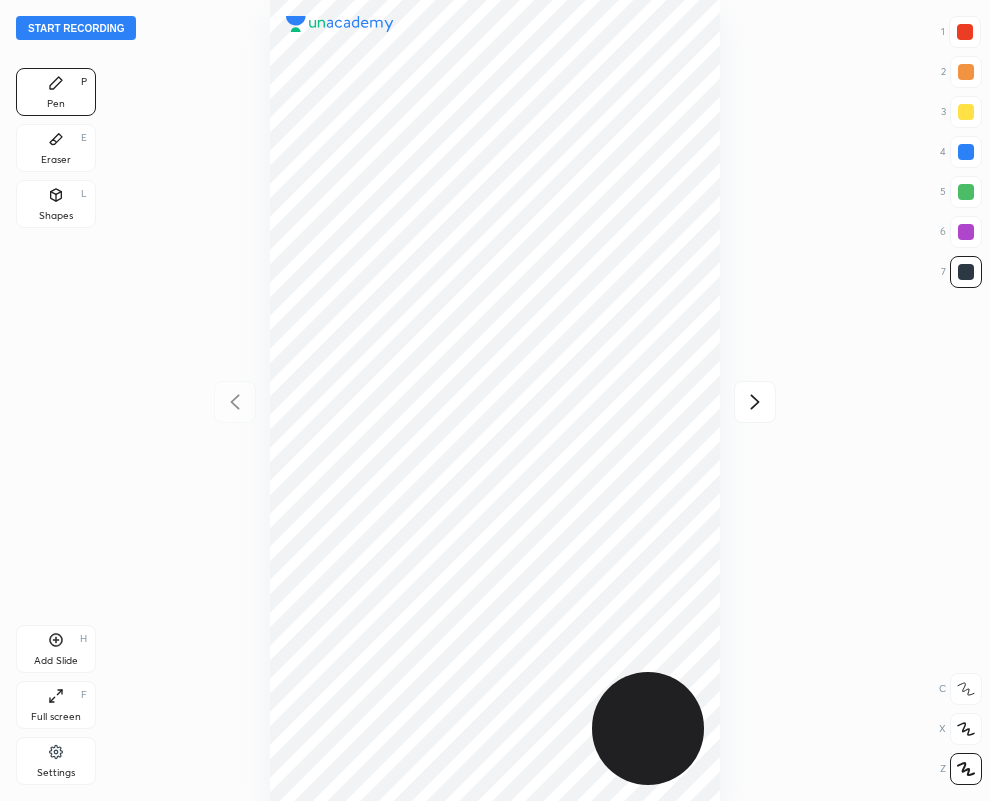 click on "Start recording" at bounding box center [76, 28] 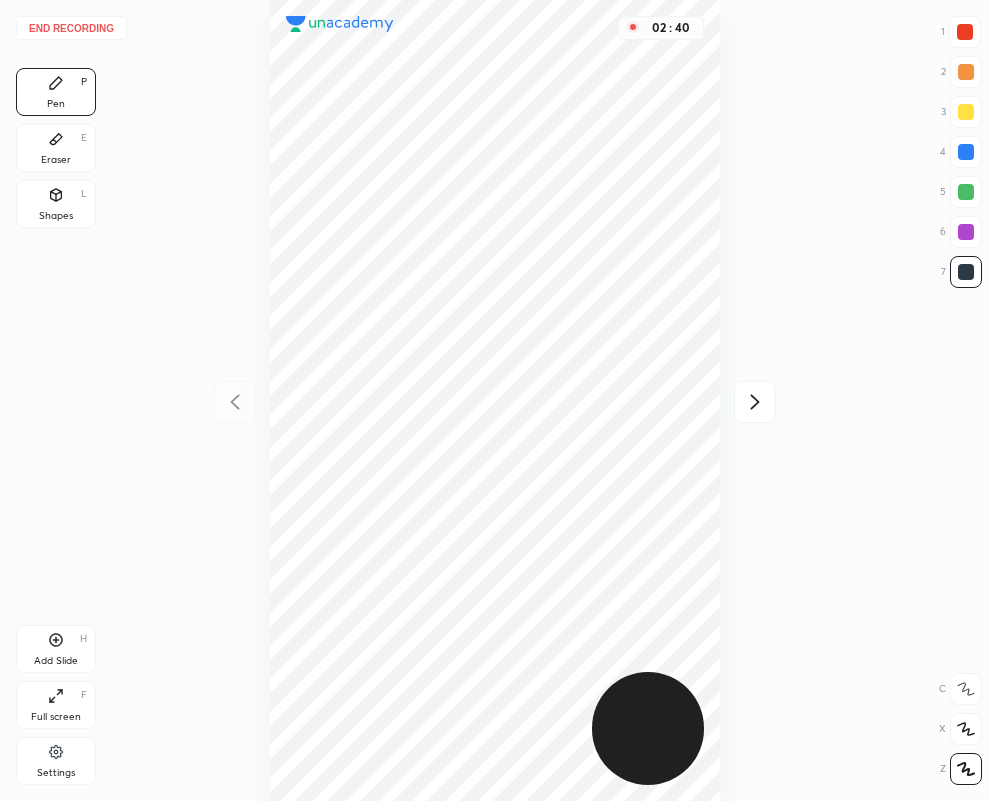 click 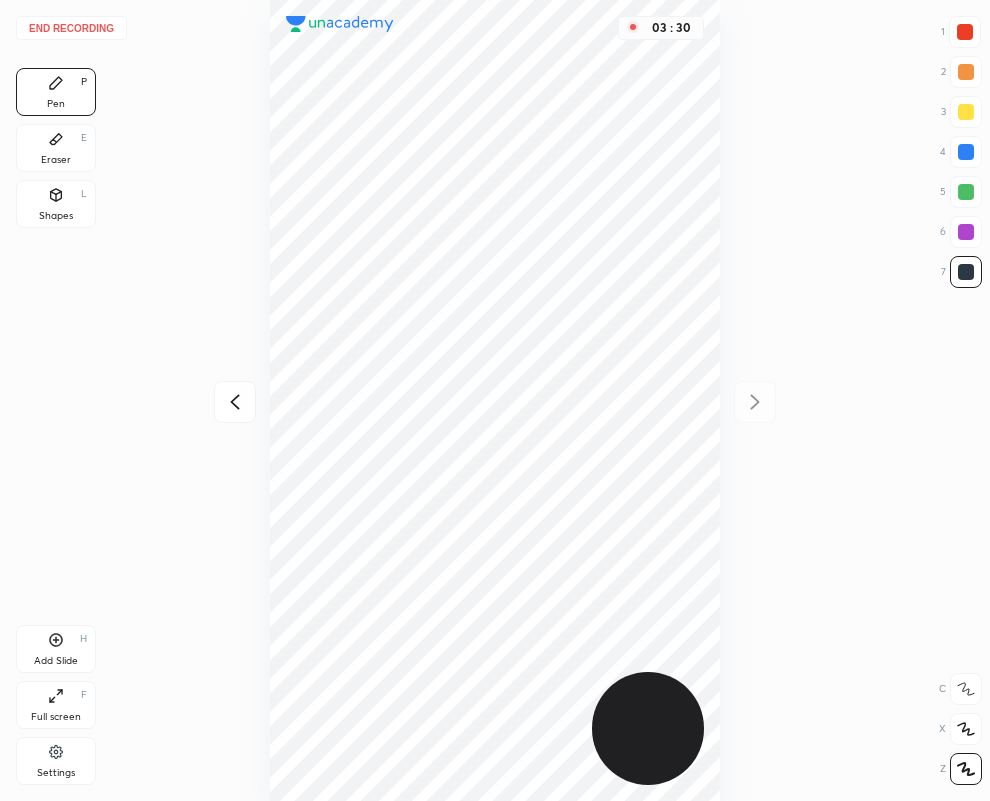 click on "End recording" at bounding box center (71, 28) 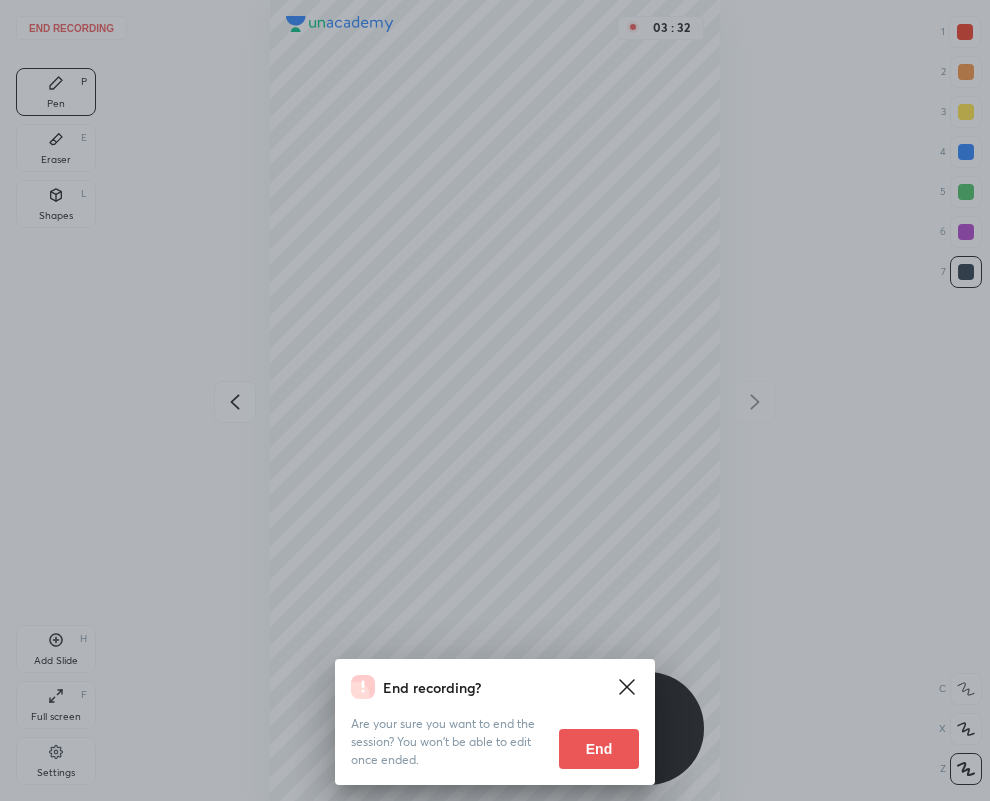 click on "End" at bounding box center [599, 749] 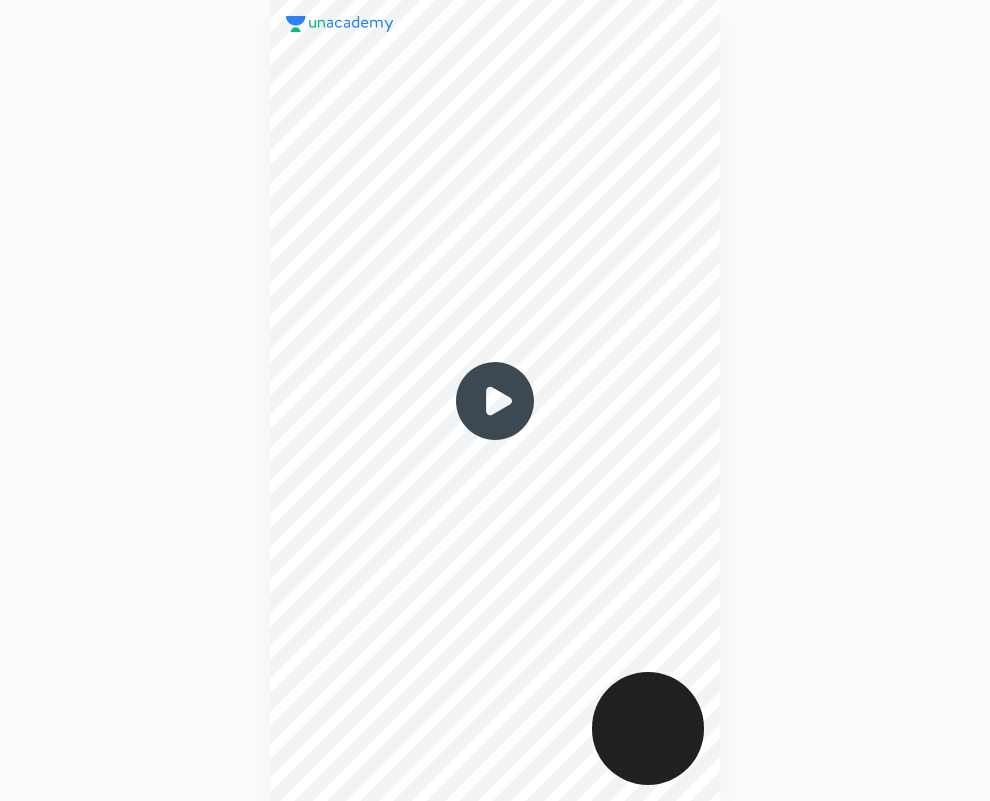 scroll, scrollTop: 0, scrollLeft: 0, axis: both 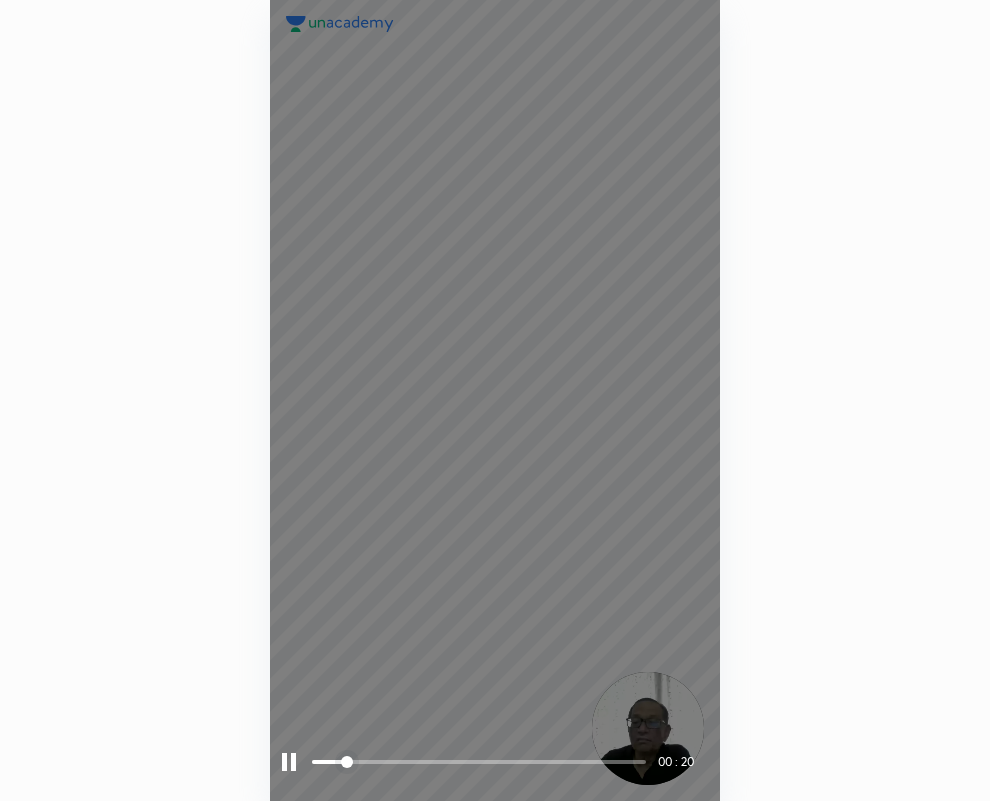 click at bounding box center (289, 762) 